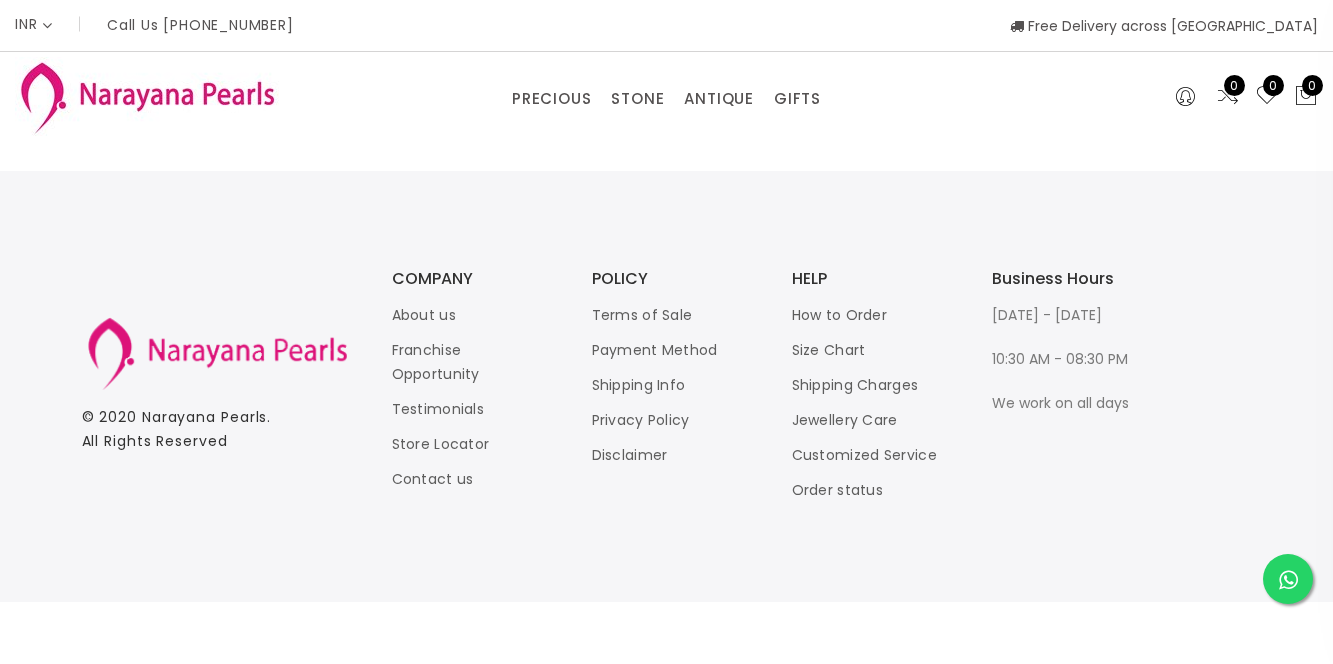 select on "INR" 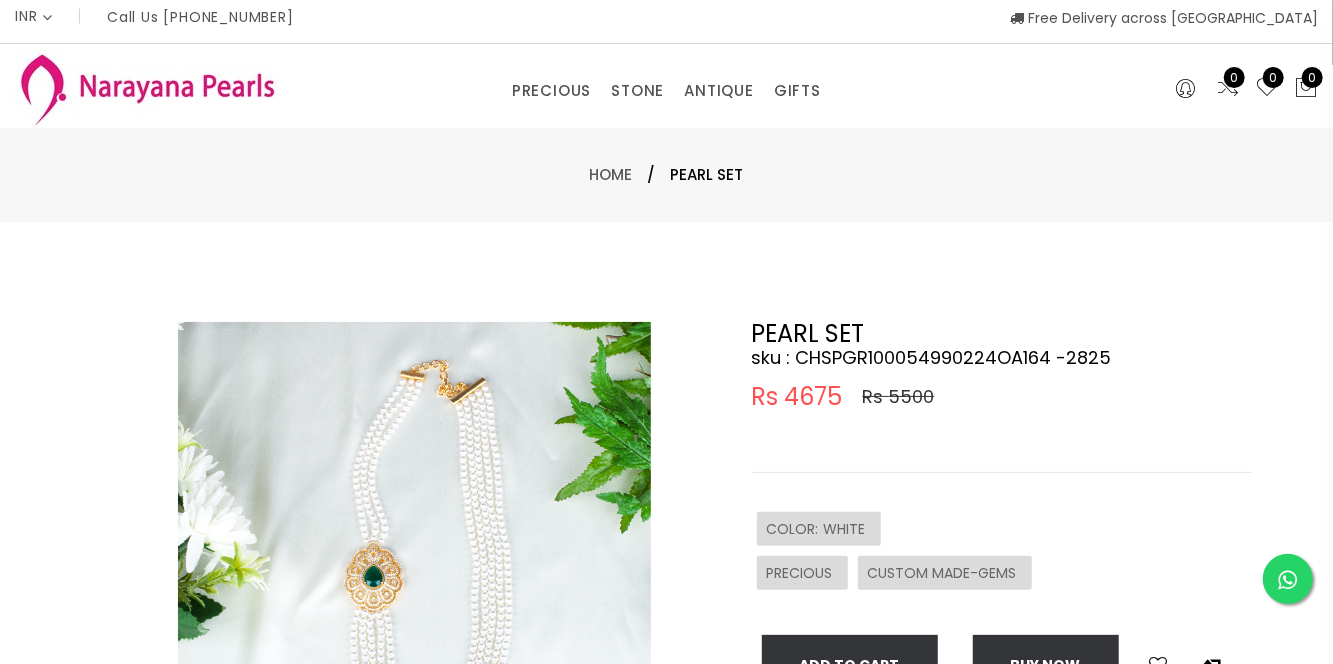 scroll, scrollTop: 0, scrollLeft: 0, axis: both 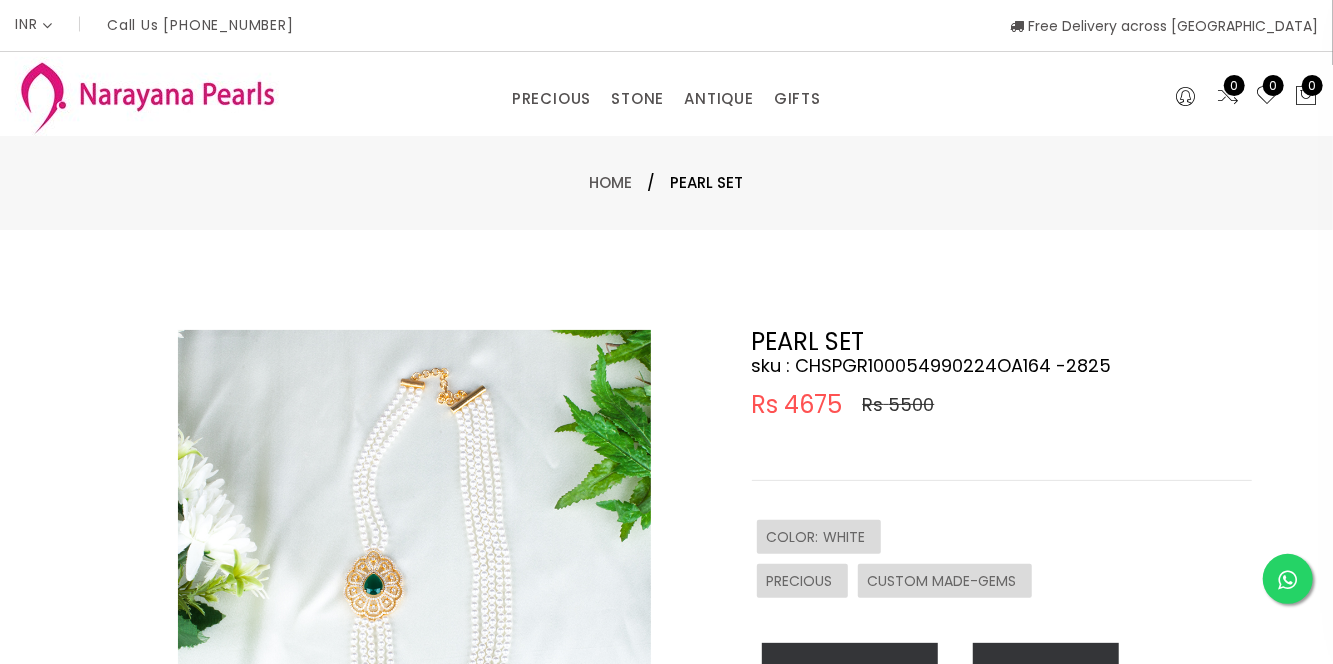click on "PRECIOUS" at bounding box center (551, 99) 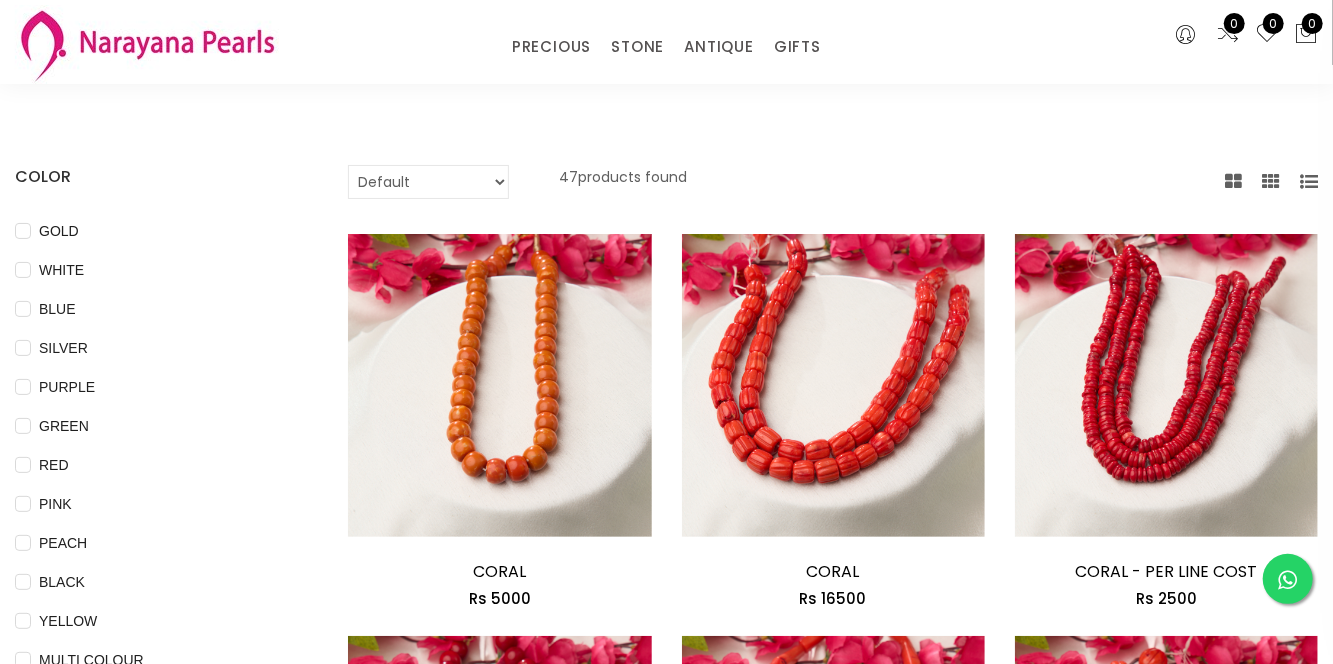scroll, scrollTop: 73, scrollLeft: 0, axis: vertical 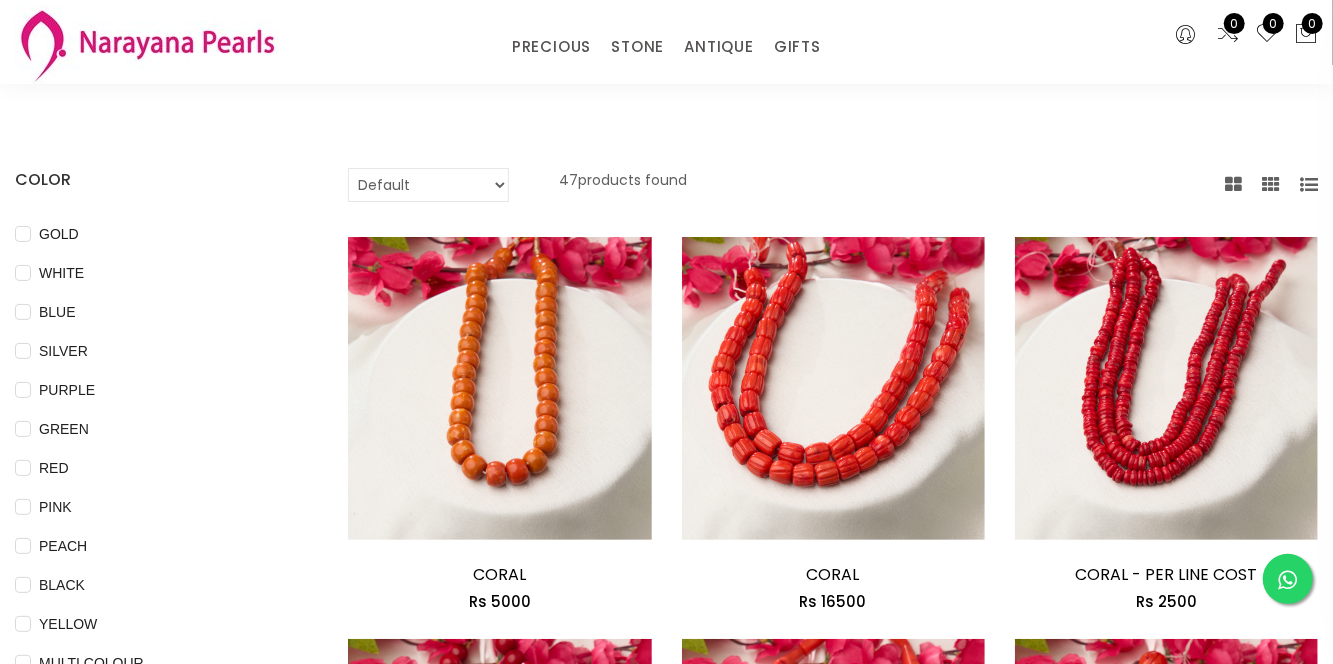 click on "ANTIQUE" at bounding box center (719, 47) 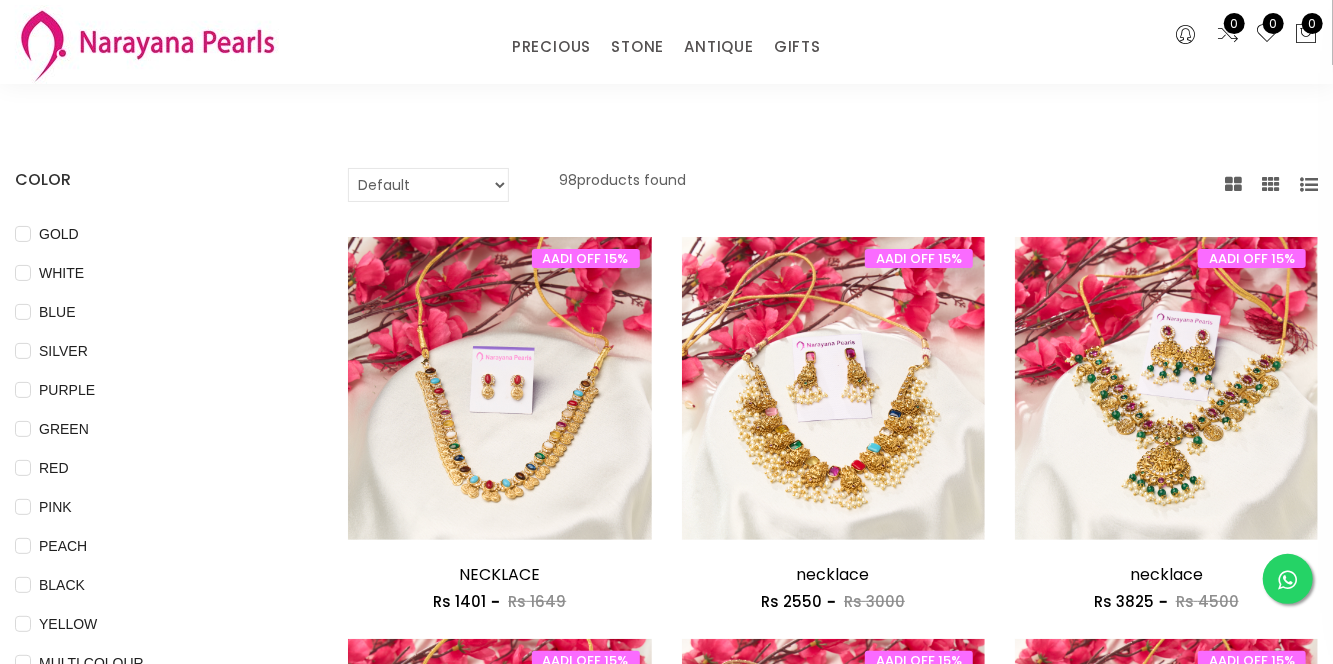 click on "SILVER" at bounding box center [63, 351] 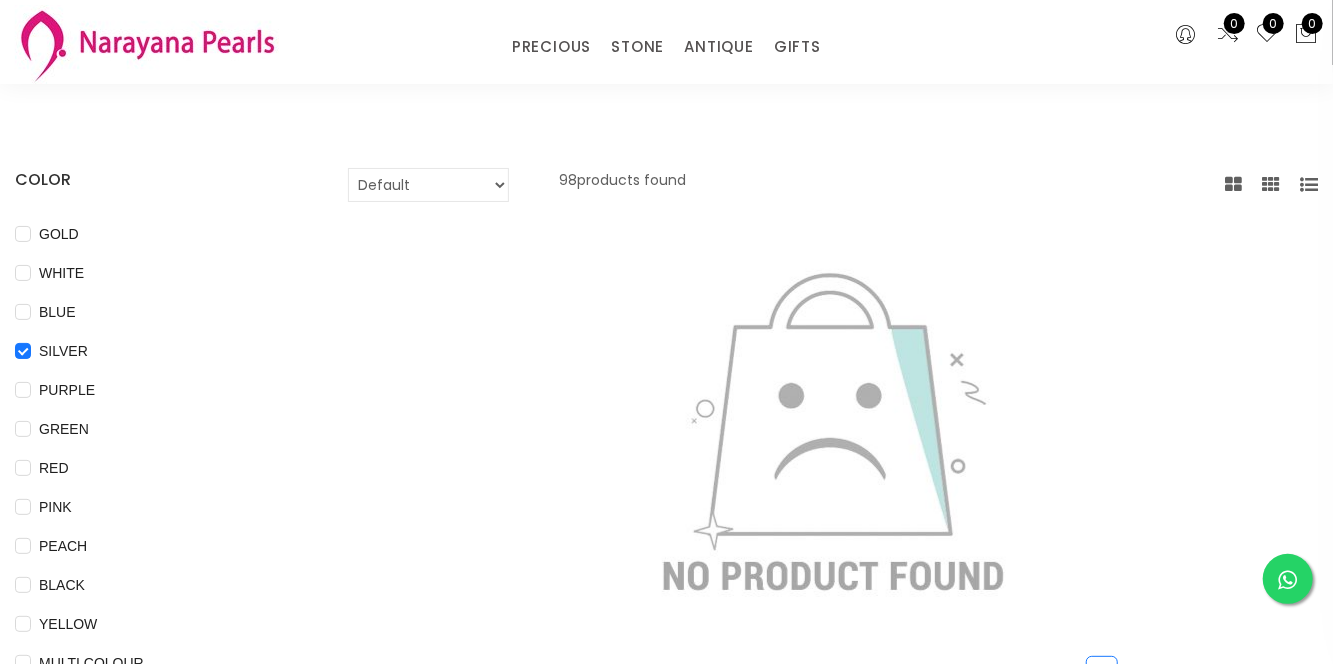 click on "STONE" at bounding box center (637, 47) 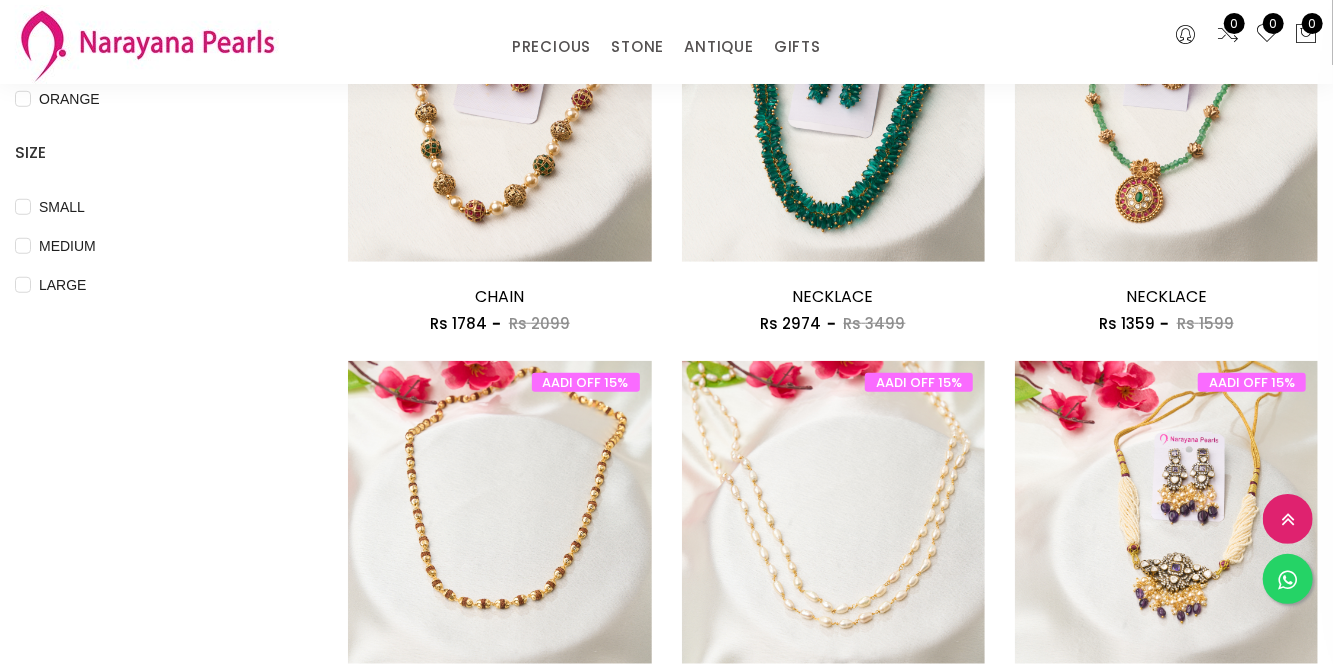 scroll, scrollTop: 756, scrollLeft: 0, axis: vertical 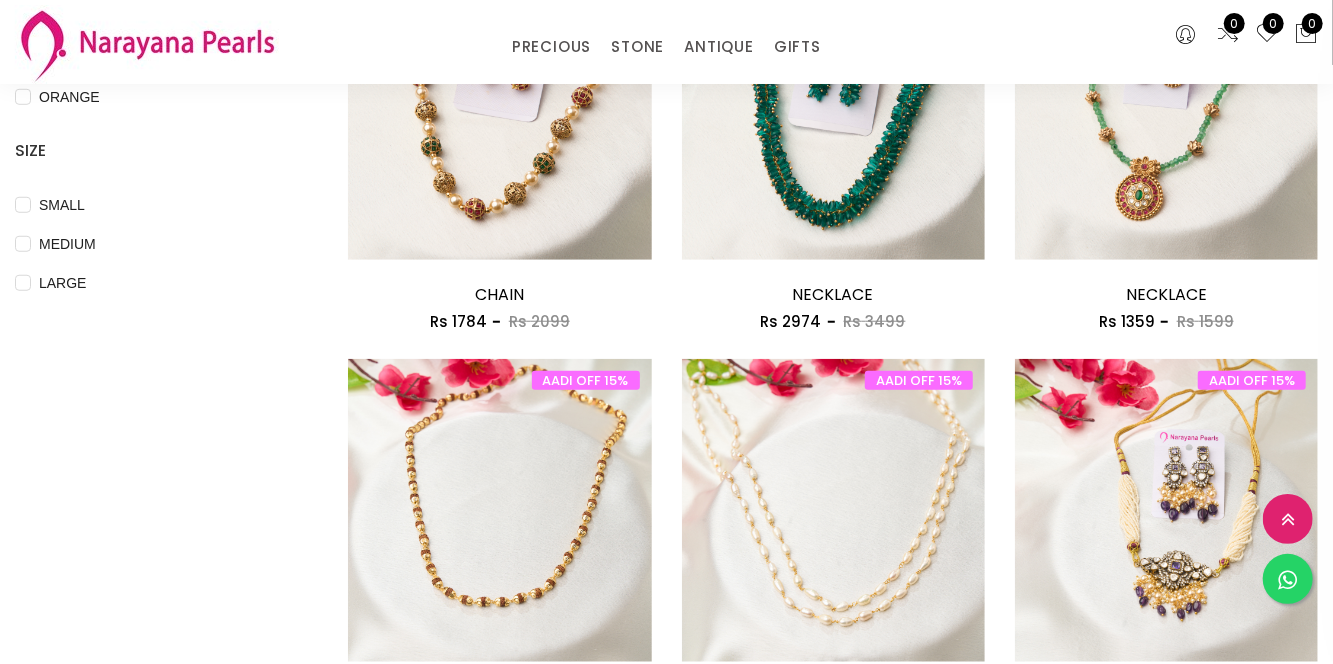 click on "MEDIUM" at bounding box center [67, 244] 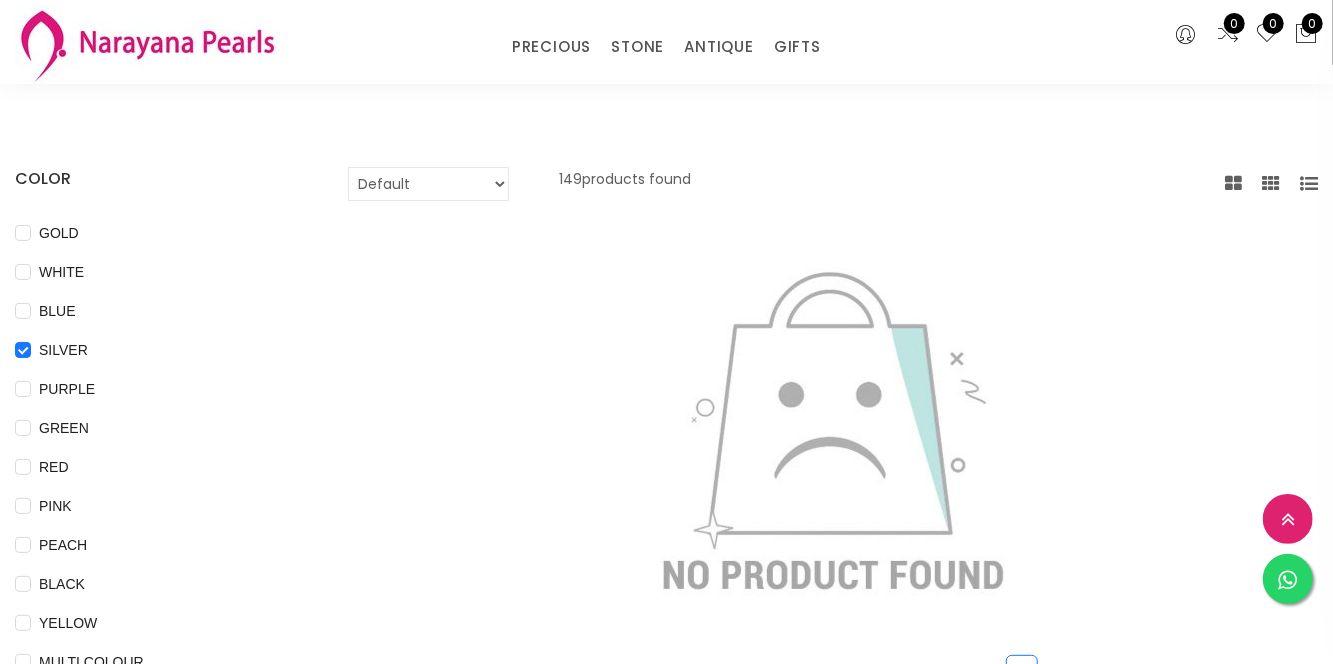 scroll, scrollTop: 0, scrollLeft: 0, axis: both 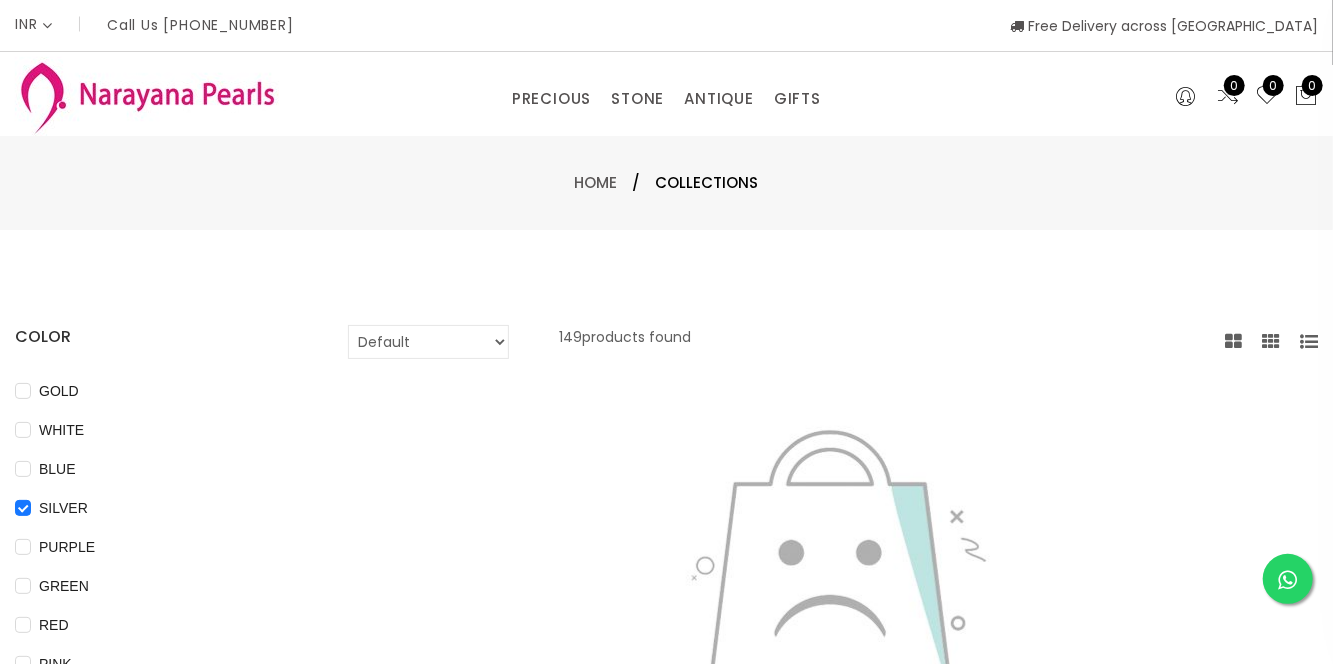 click on "SILVER" at bounding box center (23, 522) 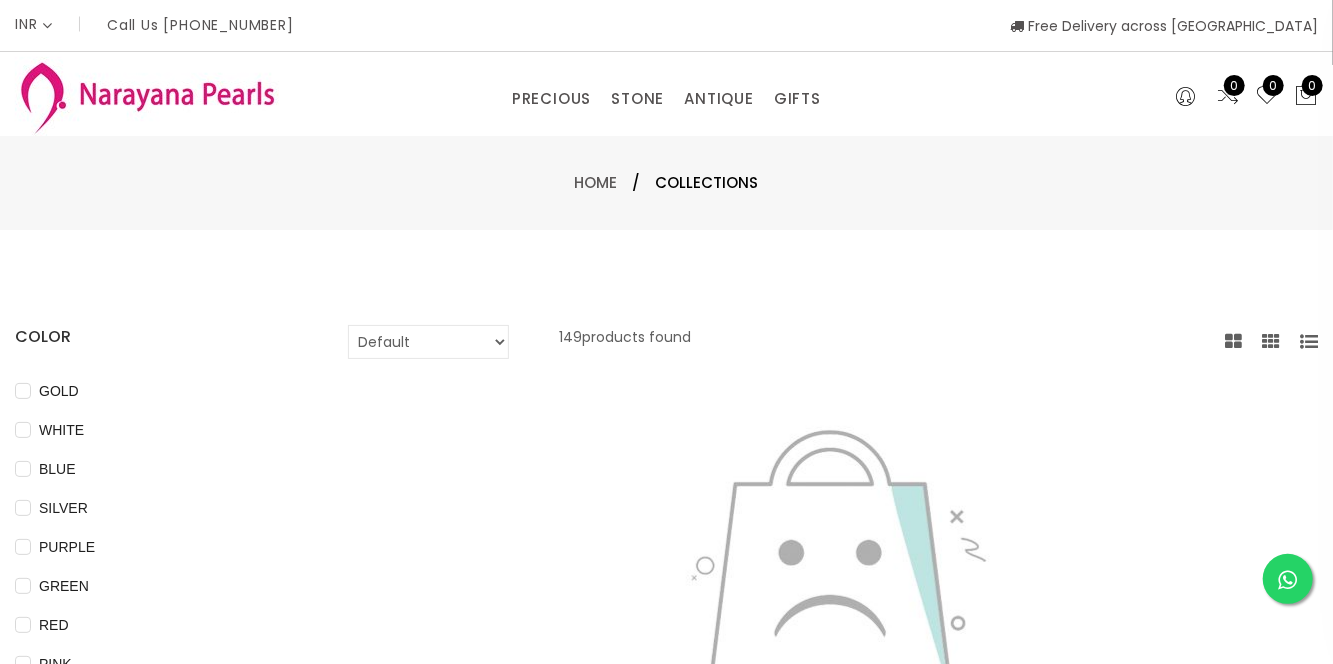 click on "GIFTS" at bounding box center (797, 99) 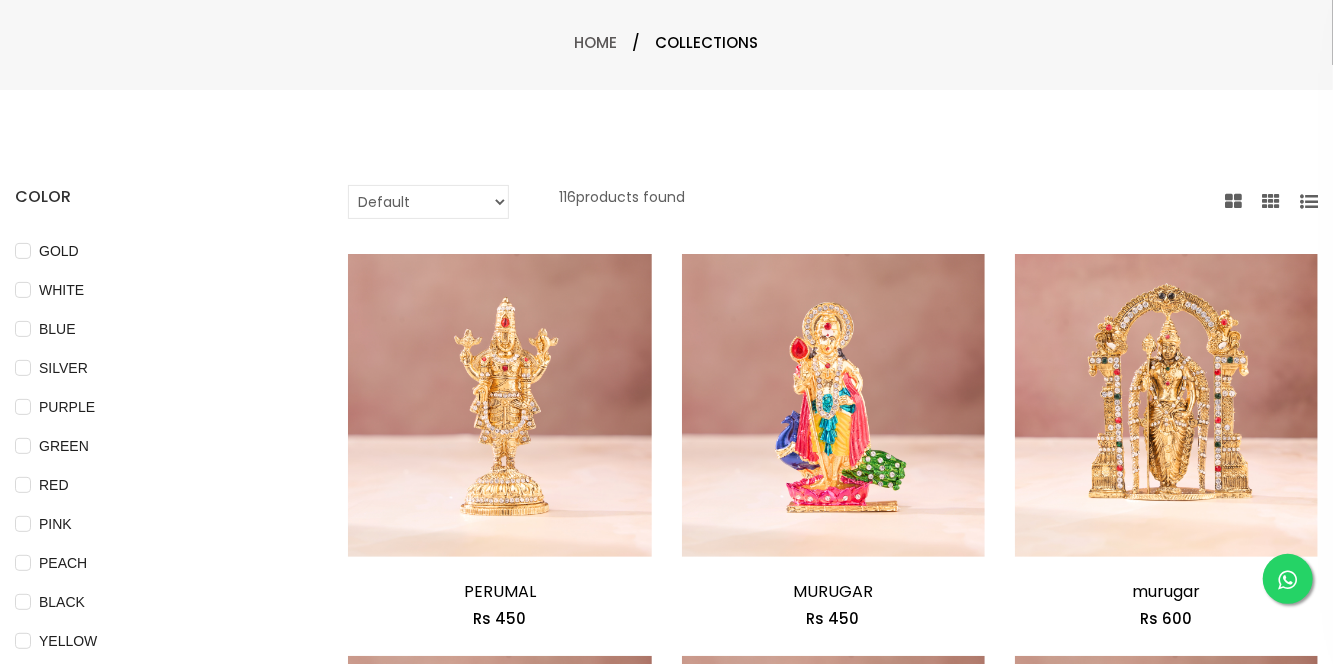 scroll, scrollTop: 0, scrollLeft: 0, axis: both 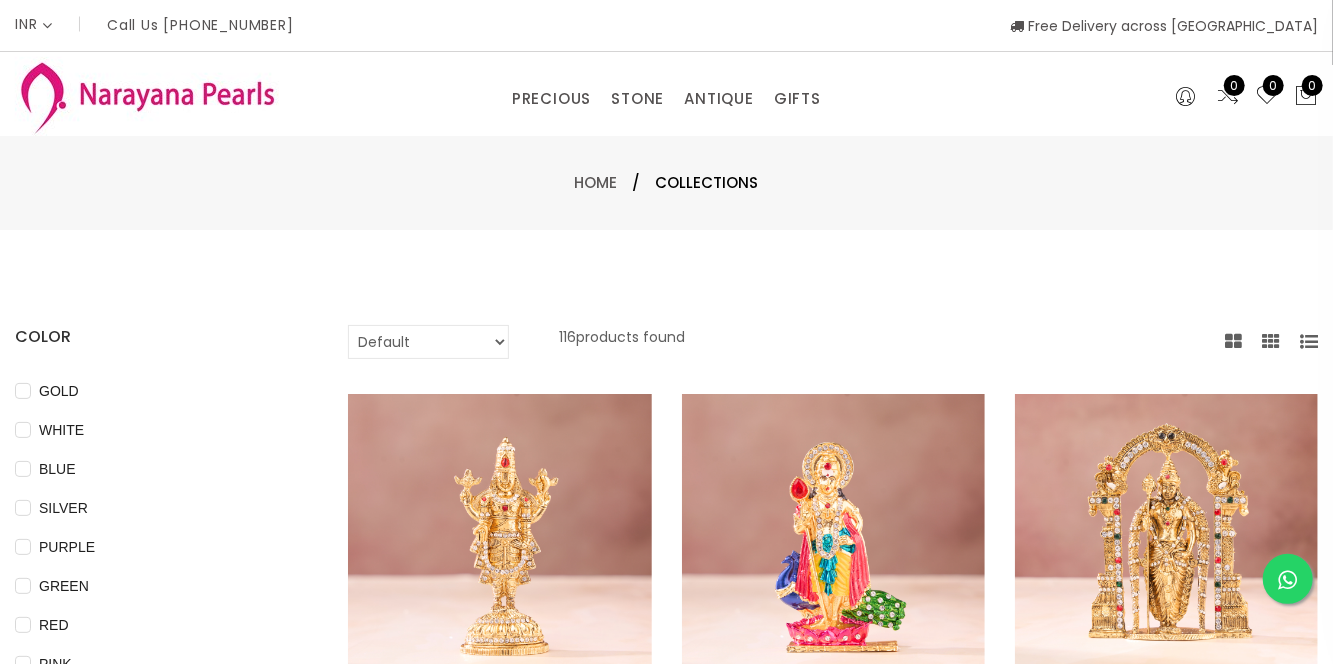 click on "PRECIOUS CUSTOM MADE-GEMS PRECIOUS [PERSON_NAME] EARRINGS / JHUMKAS NECKLACE ANTIQUE EARRINGS / JHUMKAS NECKLACE GIFTS COUPLE GIFTS TRADITIONAL GIFTS" at bounding box center [666, 94] 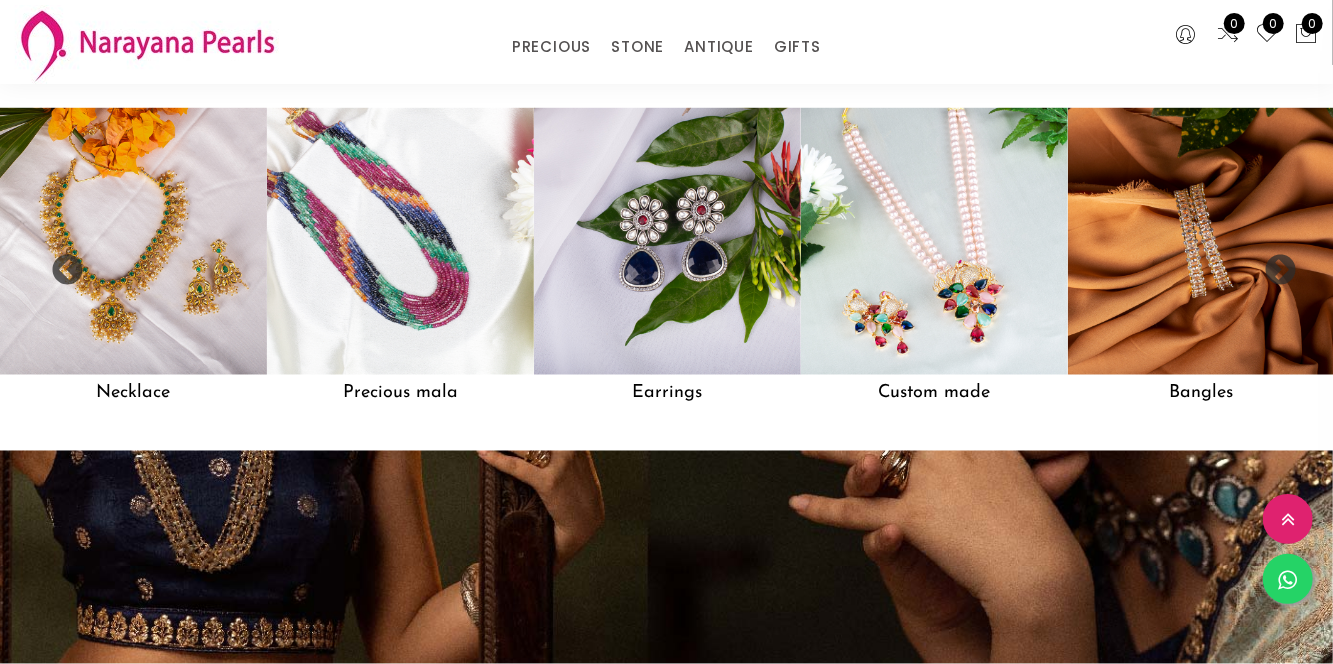 scroll, scrollTop: 1648, scrollLeft: 0, axis: vertical 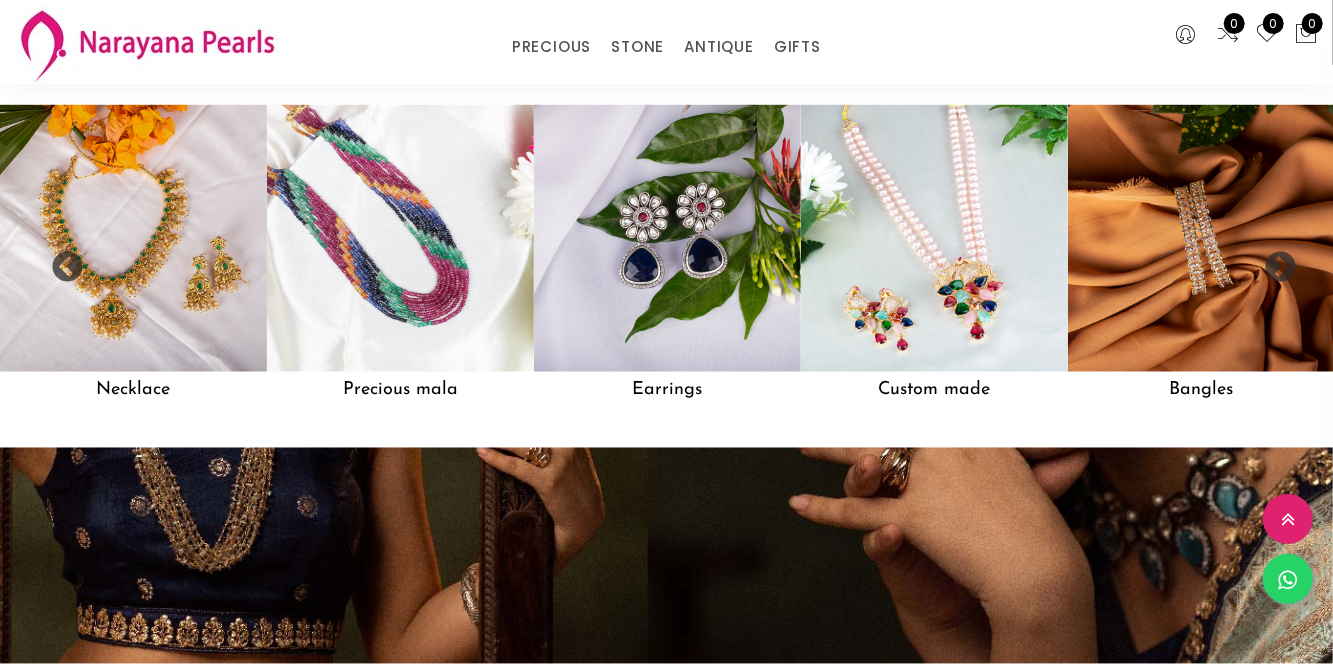 click at bounding box center (400, 238) 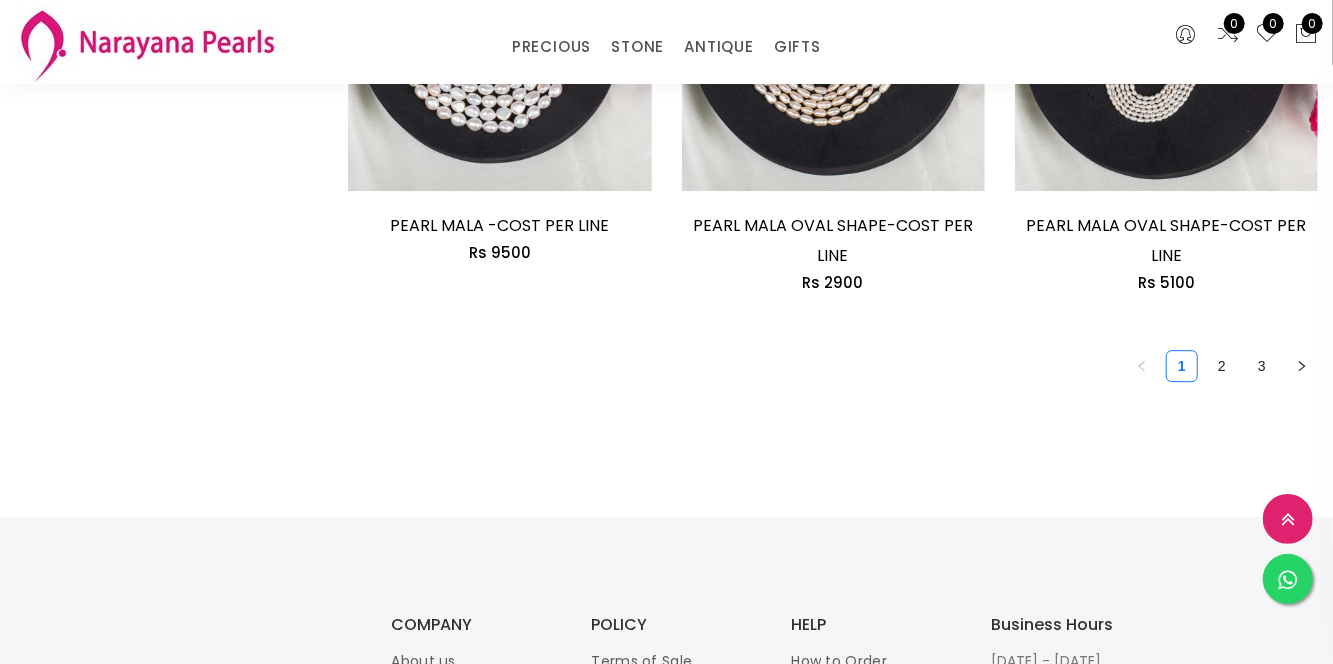 scroll, scrollTop: 3034, scrollLeft: 0, axis: vertical 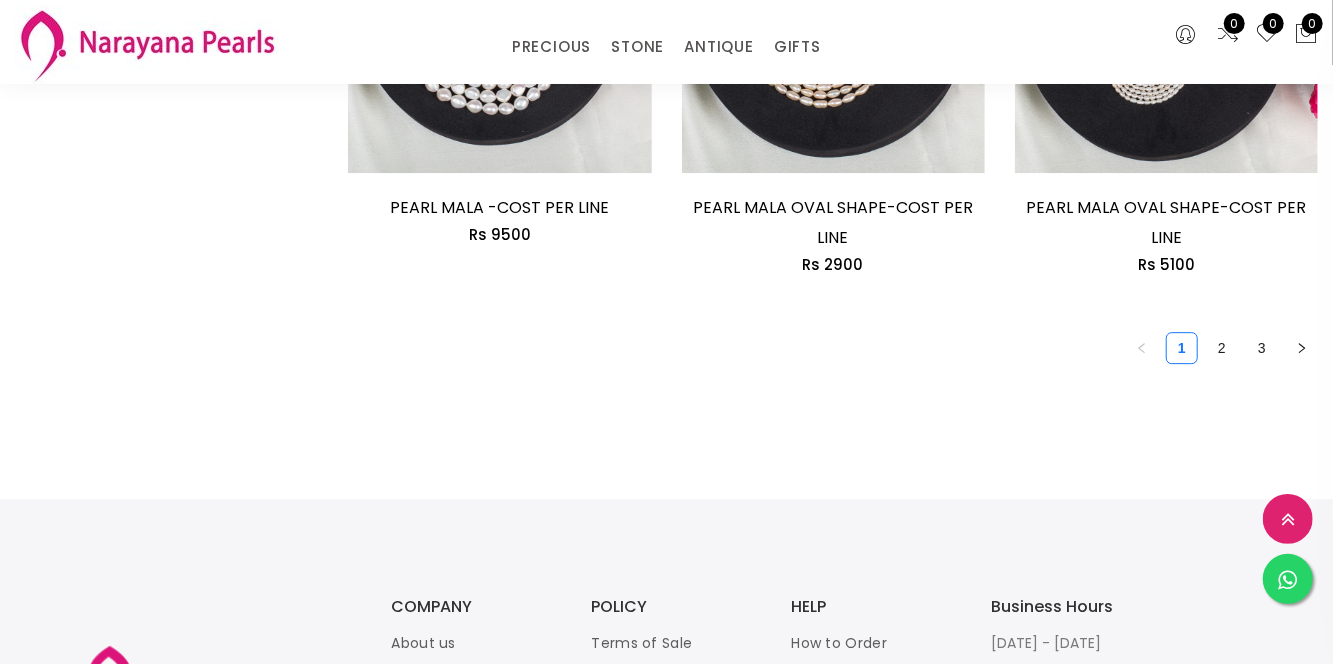 click on "2" at bounding box center [1222, 348] 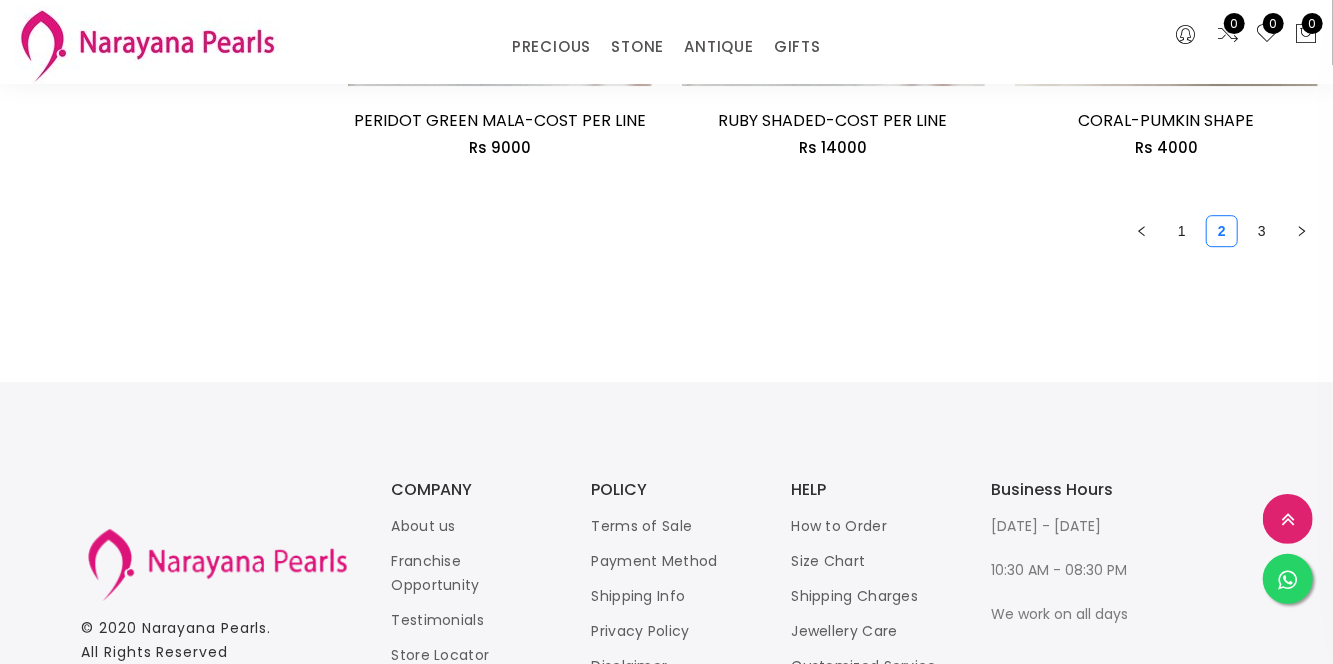 scroll, scrollTop: 3062, scrollLeft: 0, axis: vertical 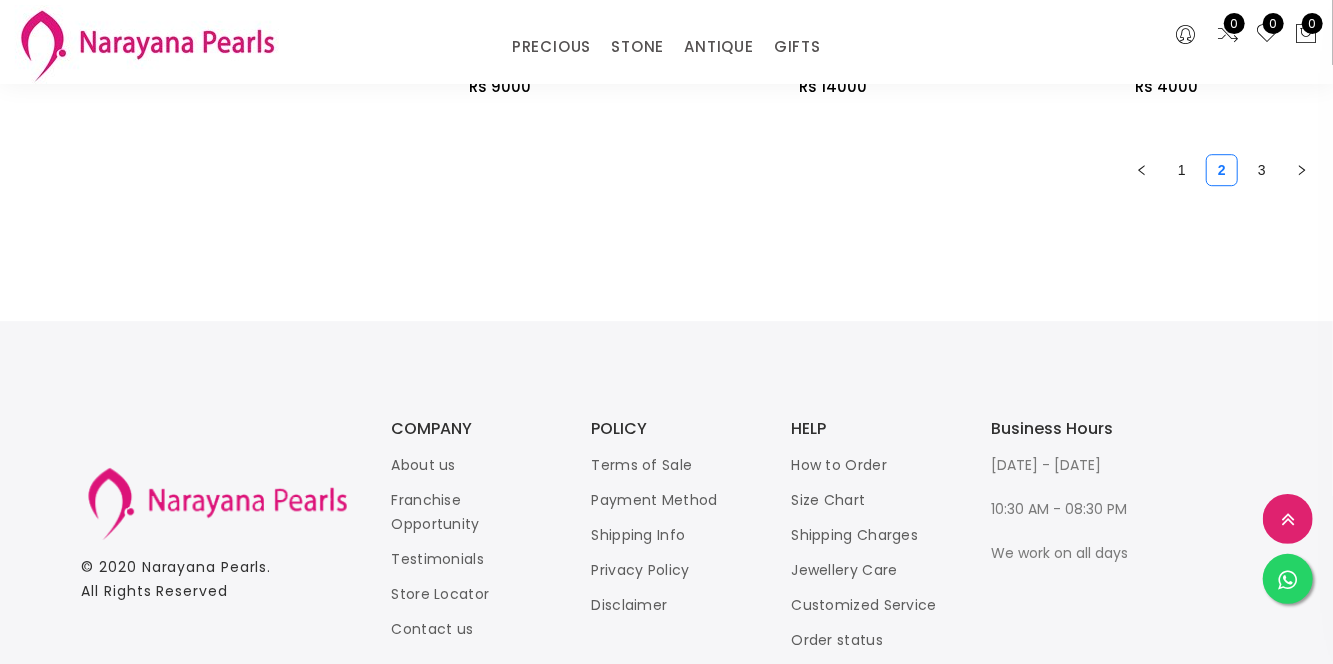 click on "3" at bounding box center (1262, 170) 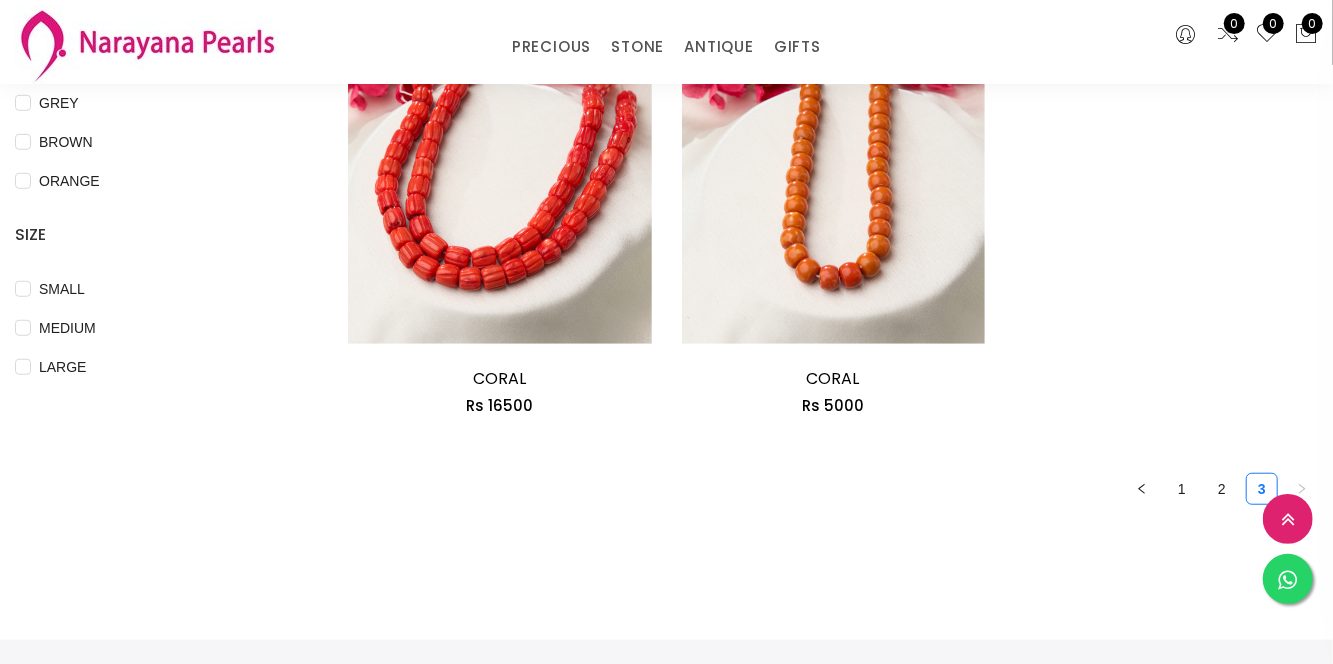 scroll, scrollTop: 672, scrollLeft: 0, axis: vertical 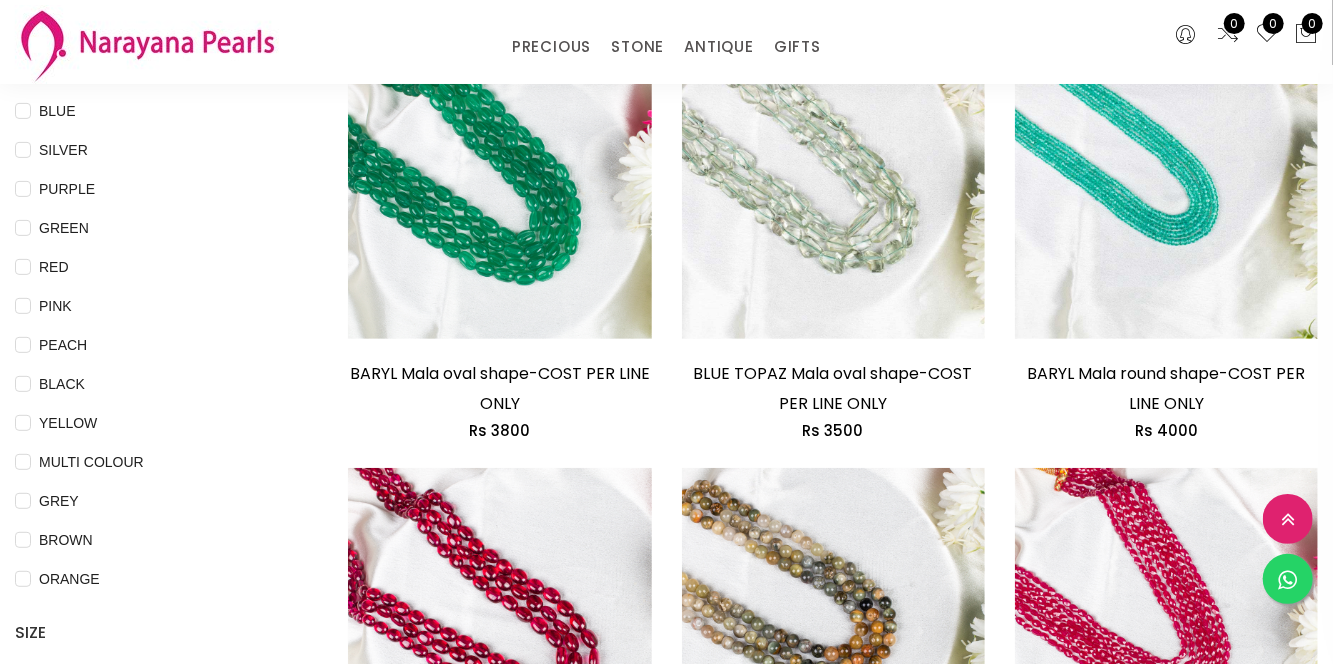 click at bounding box center [1166, 187] 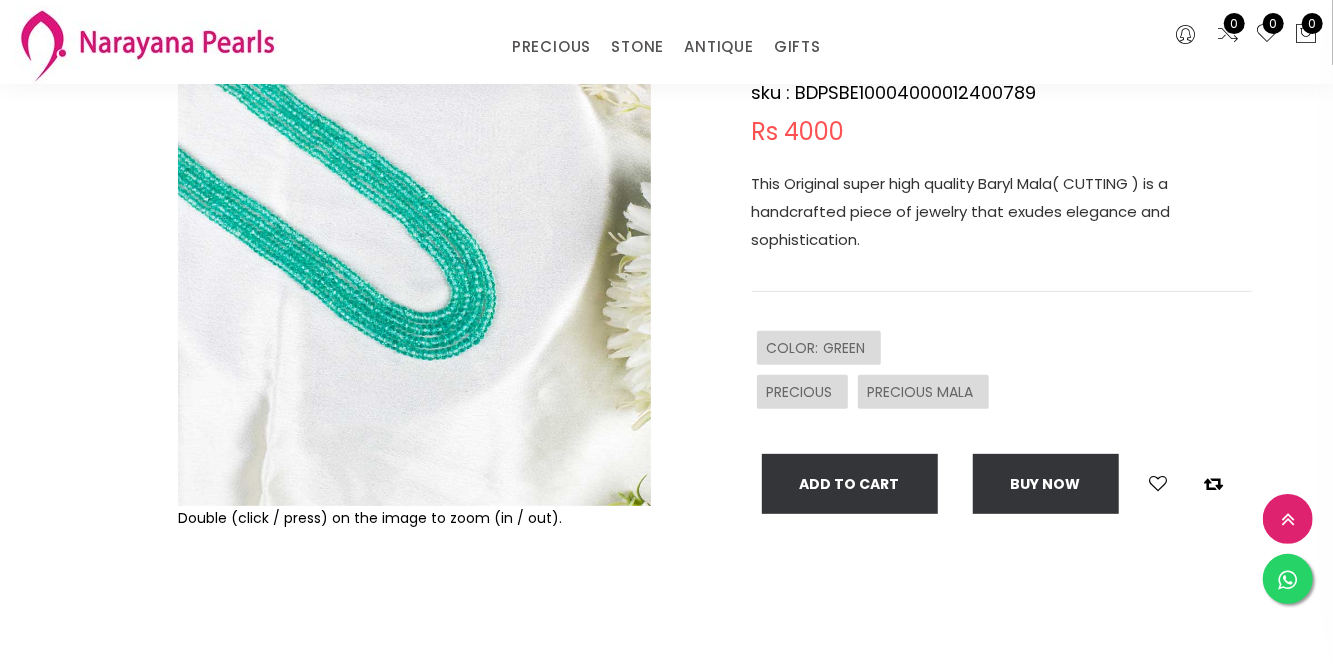 scroll, scrollTop: 220, scrollLeft: 0, axis: vertical 